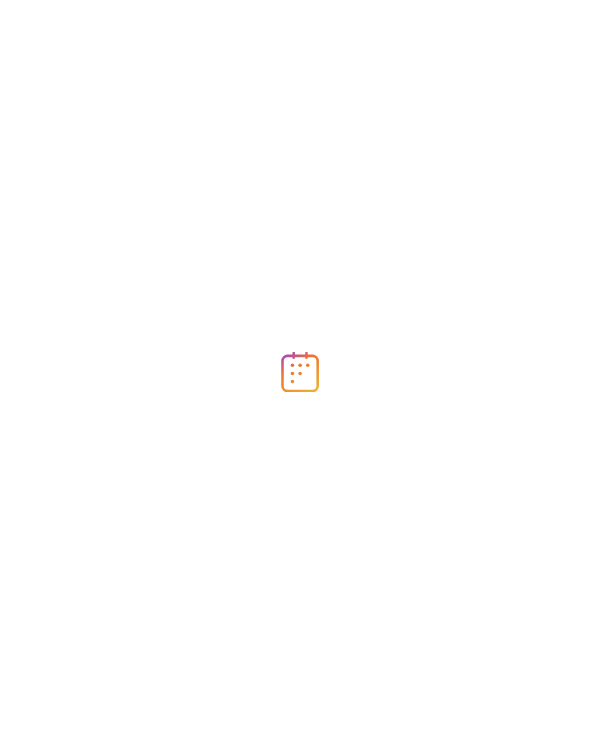 scroll, scrollTop: 0, scrollLeft: 0, axis: both 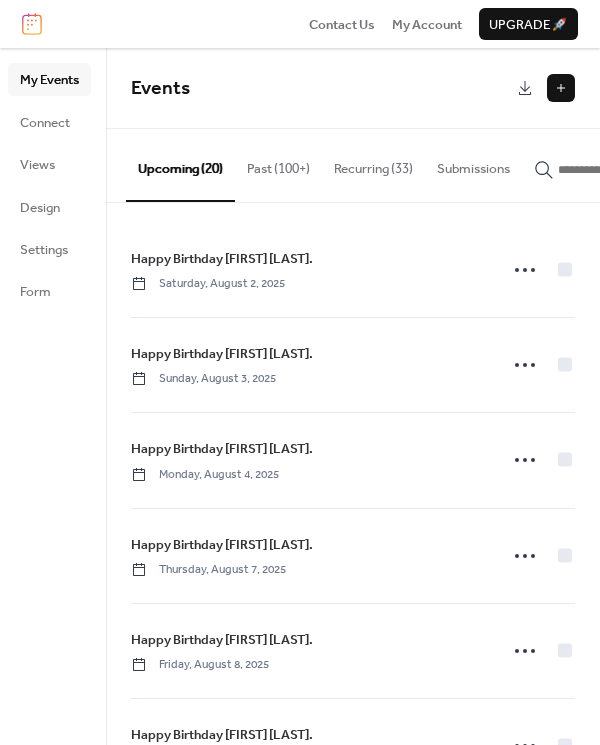 click on "Past (100+)" at bounding box center [278, 164] 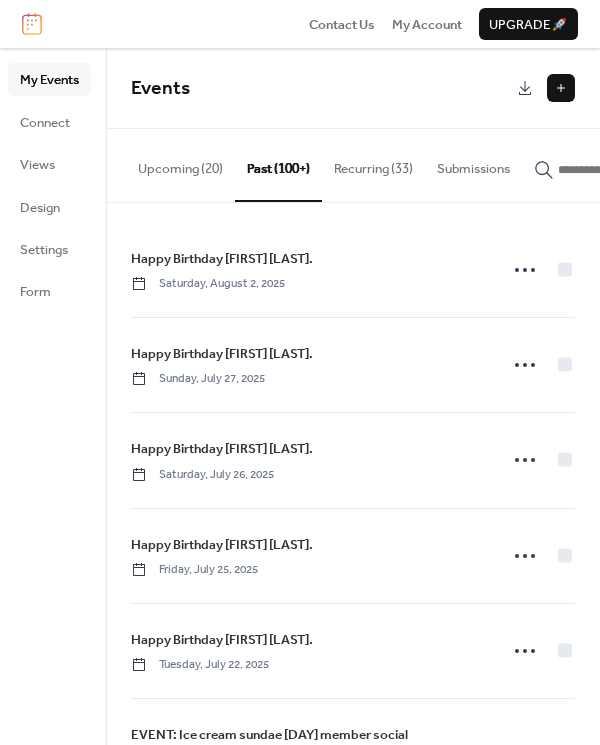 click on "Recurring (33)" at bounding box center [373, 164] 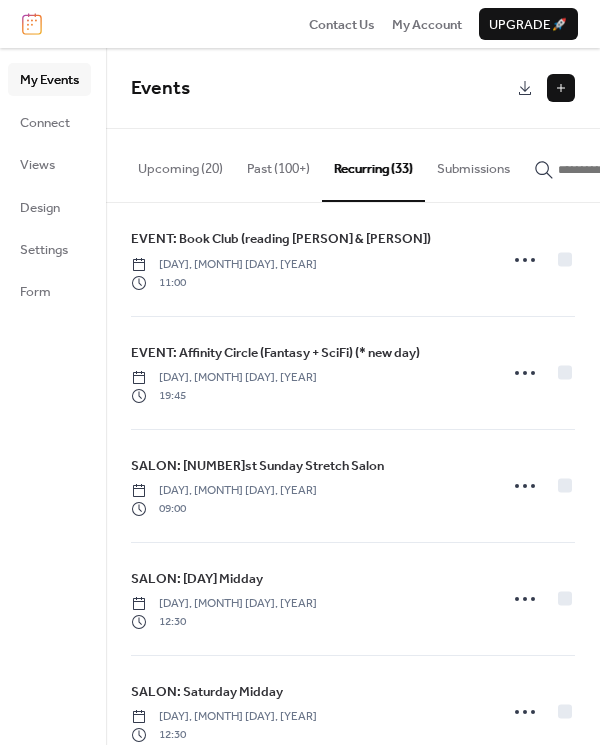 scroll, scrollTop: 2390, scrollLeft: 0, axis: vertical 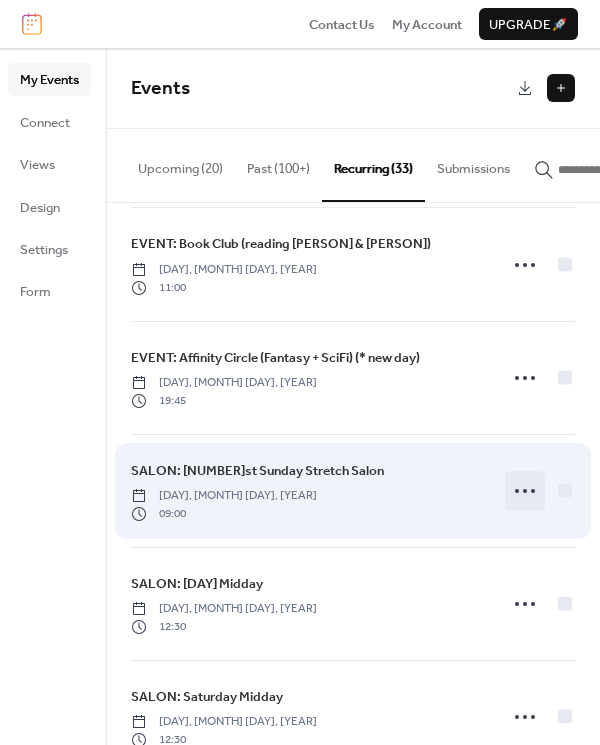 click 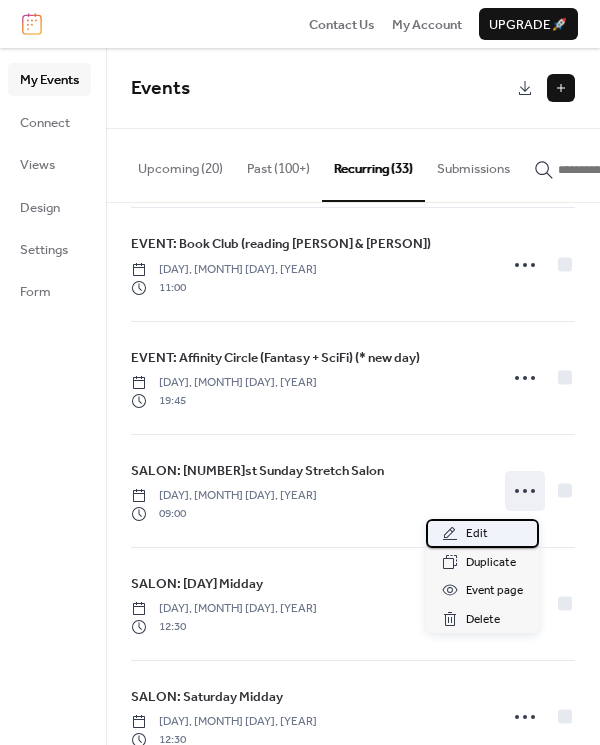 click on "Edit" at bounding box center [477, 534] 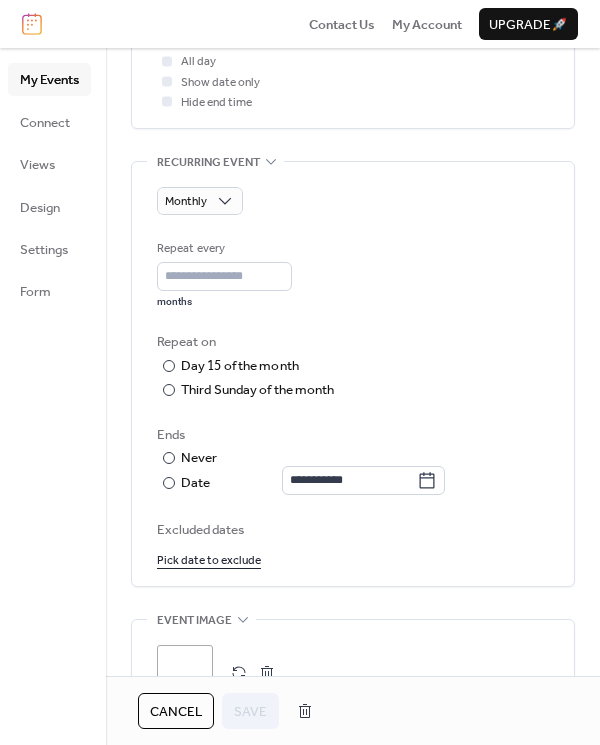 scroll, scrollTop: 862, scrollLeft: 0, axis: vertical 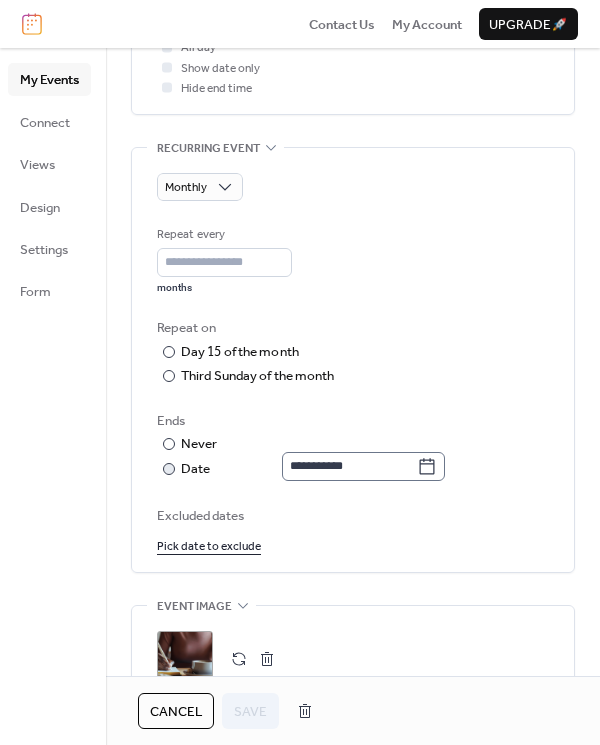 click 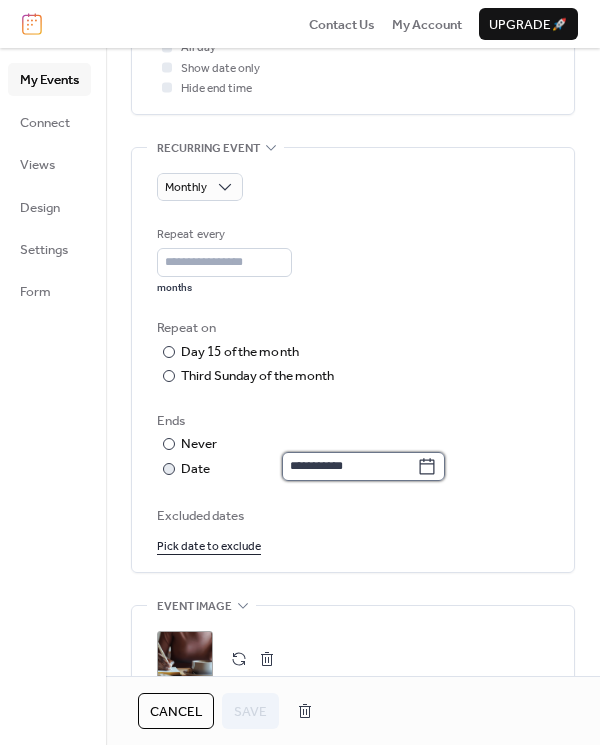 click on "**********" at bounding box center (349, 466) 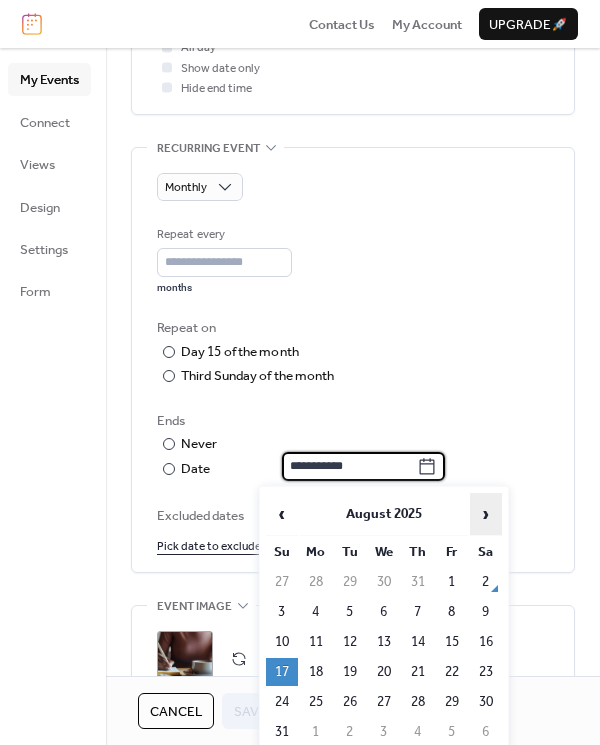 click on "›" at bounding box center [486, 514] 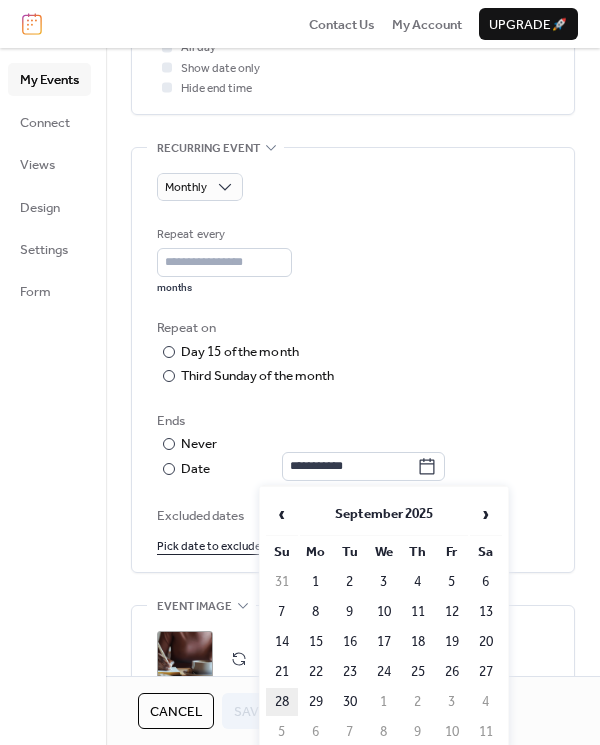 click on "28" at bounding box center [282, 702] 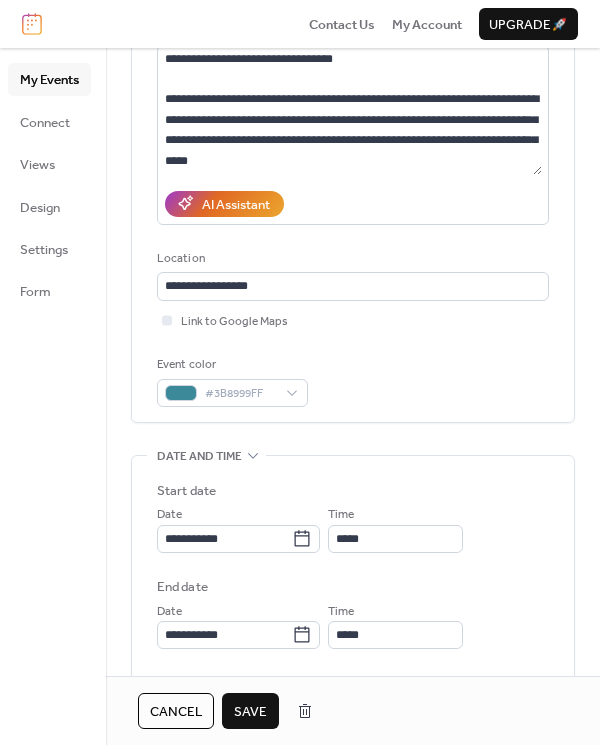 scroll, scrollTop: 203, scrollLeft: 0, axis: vertical 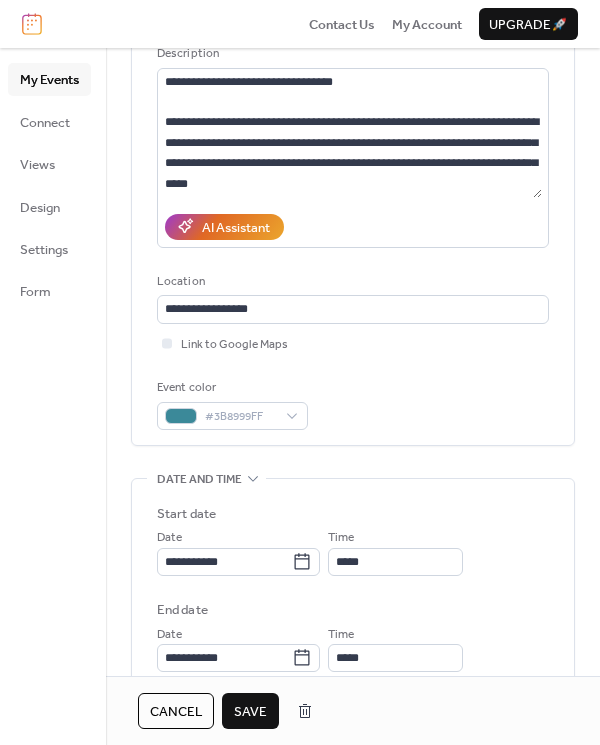 click on "Save" at bounding box center [250, 712] 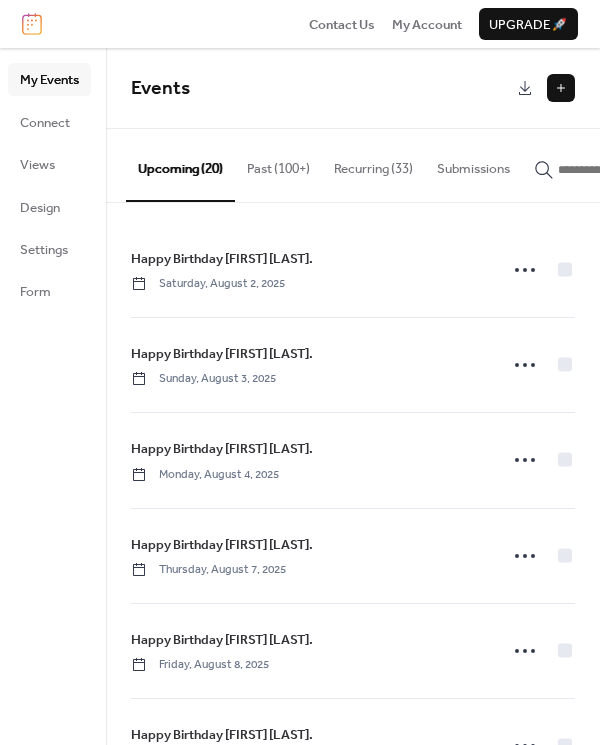 click on "Recurring (33)" at bounding box center [373, 164] 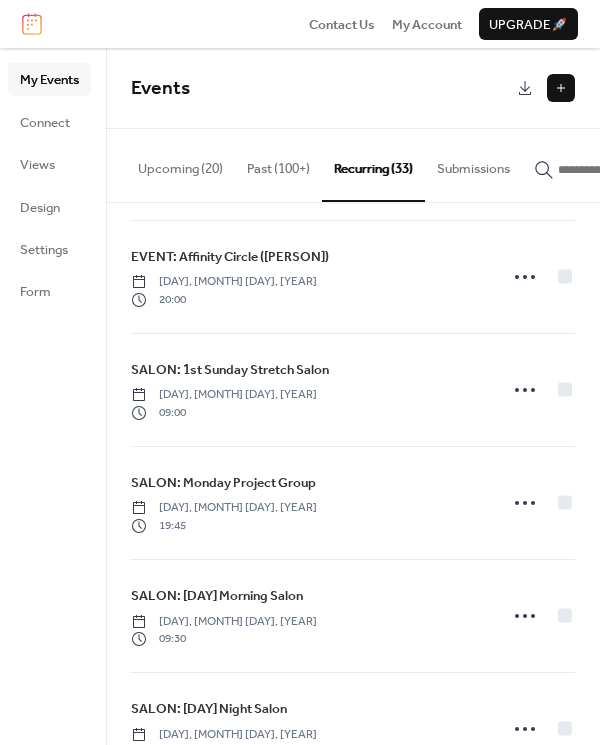 scroll, scrollTop: 1808, scrollLeft: 0, axis: vertical 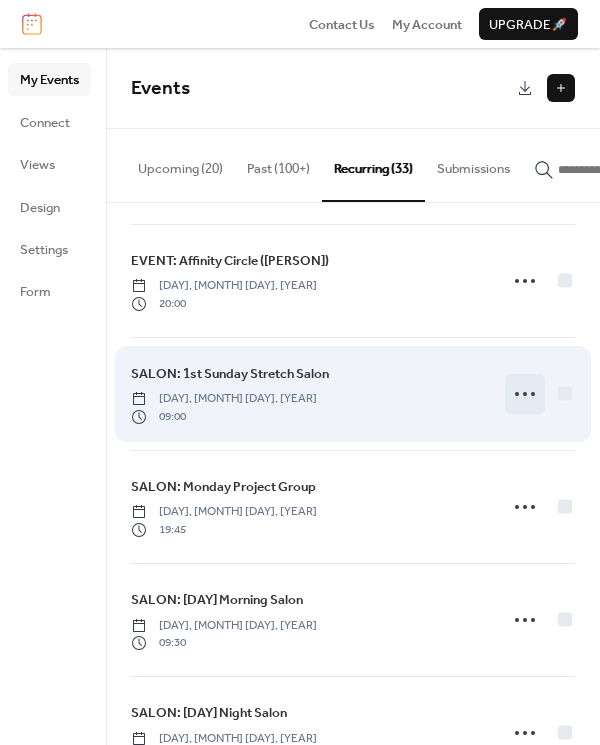 click 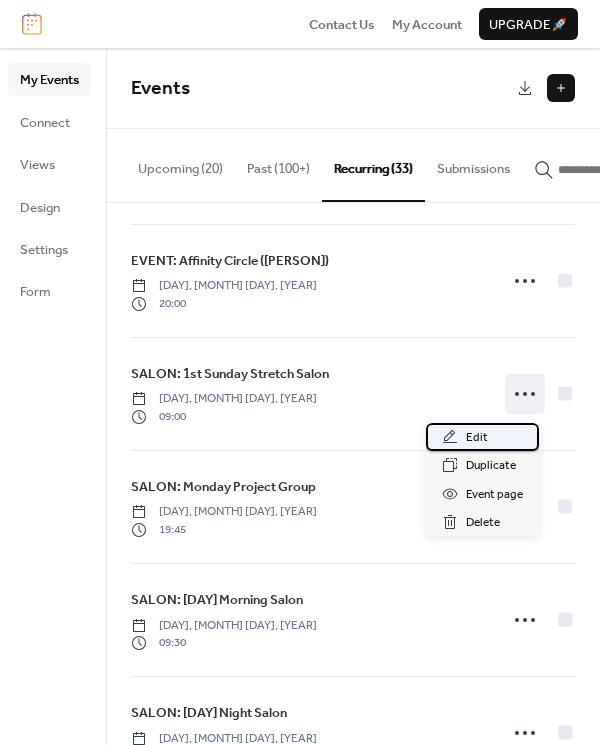 click on "Edit" at bounding box center [477, 438] 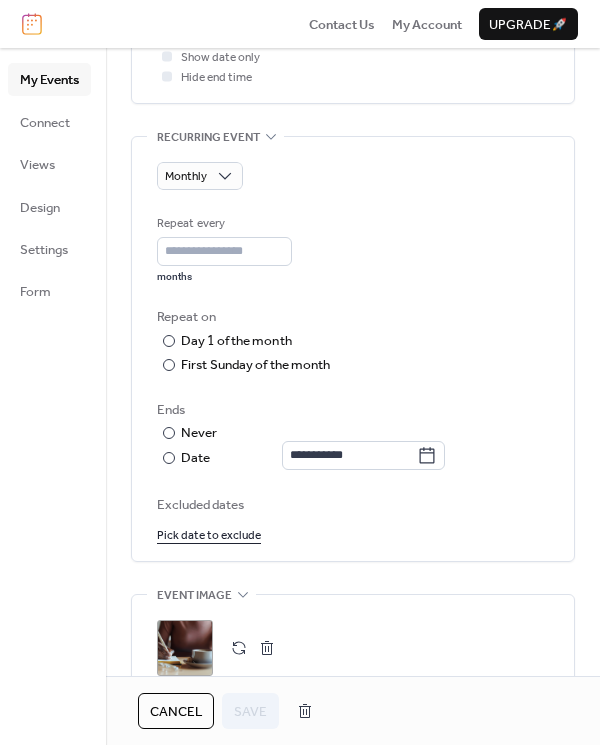 scroll, scrollTop: 882, scrollLeft: 0, axis: vertical 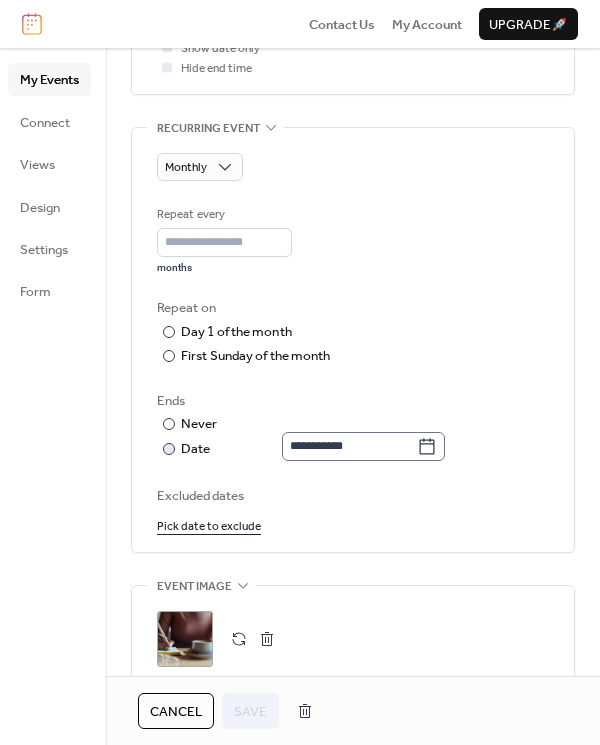 click 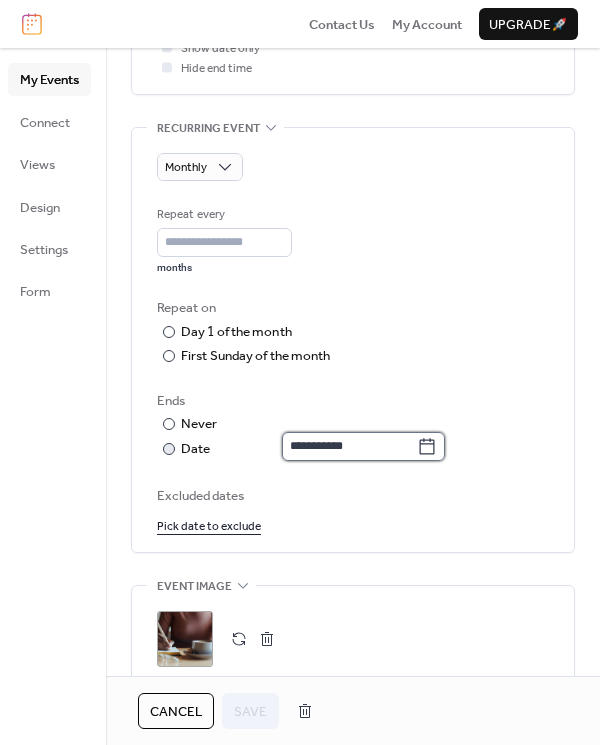 click on "**********" at bounding box center [349, 446] 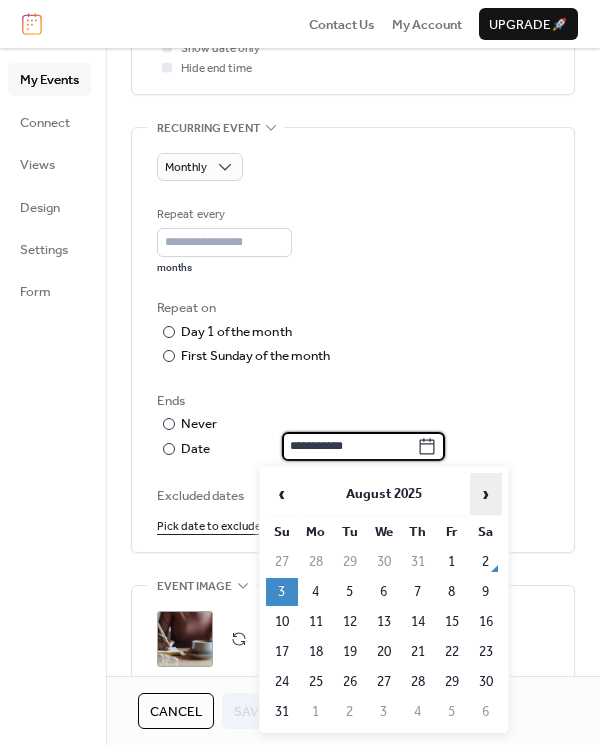 click on "›" at bounding box center [486, 494] 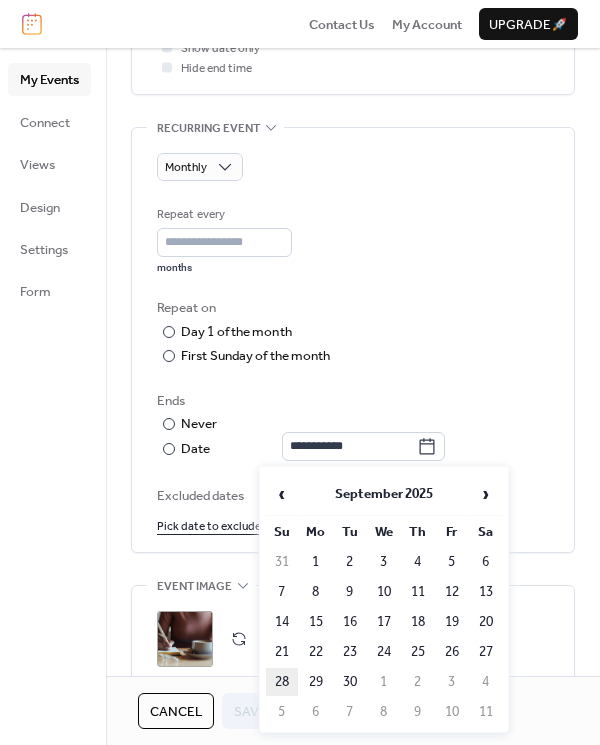 click on "28" at bounding box center [282, 682] 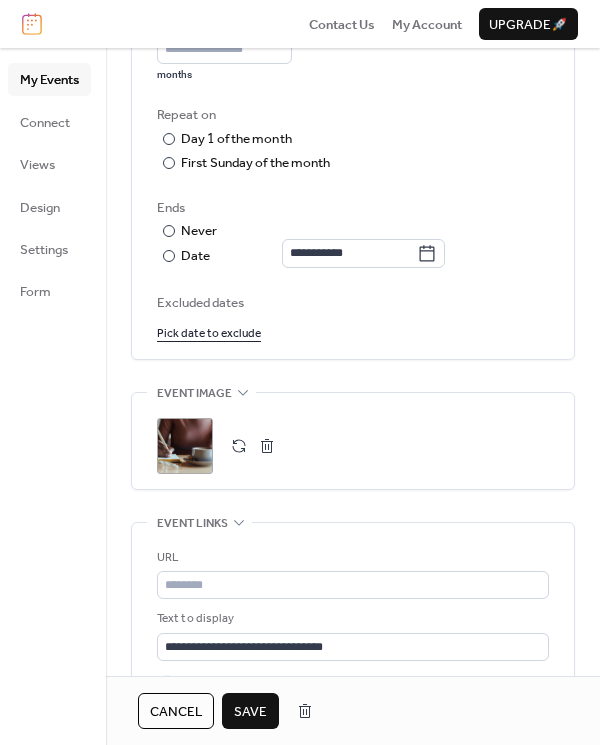 scroll, scrollTop: 1078, scrollLeft: 0, axis: vertical 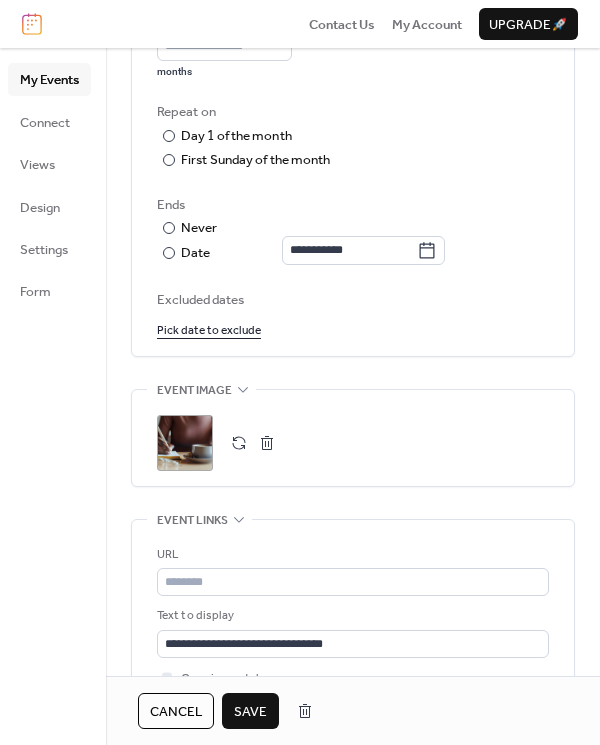 click on "Save" at bounding box center (250, 712) 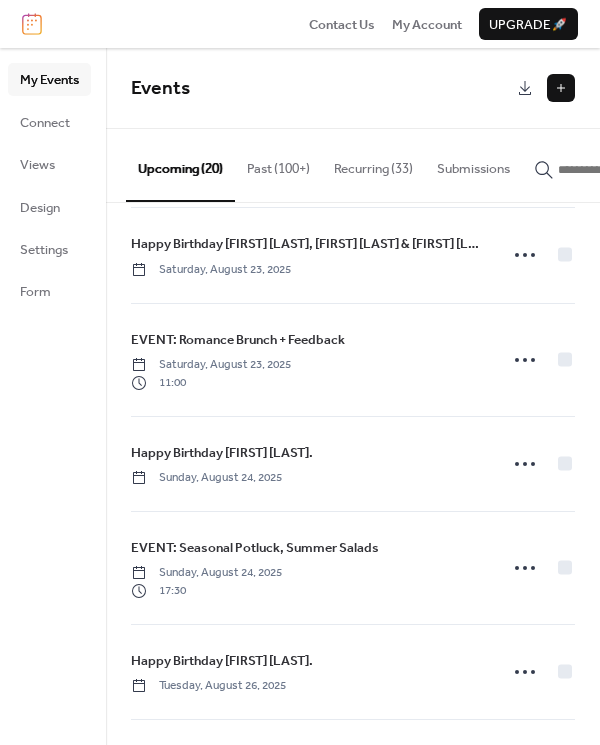 scroll, scrollTop: 1250, scrollLeft: 0, axis: vertical 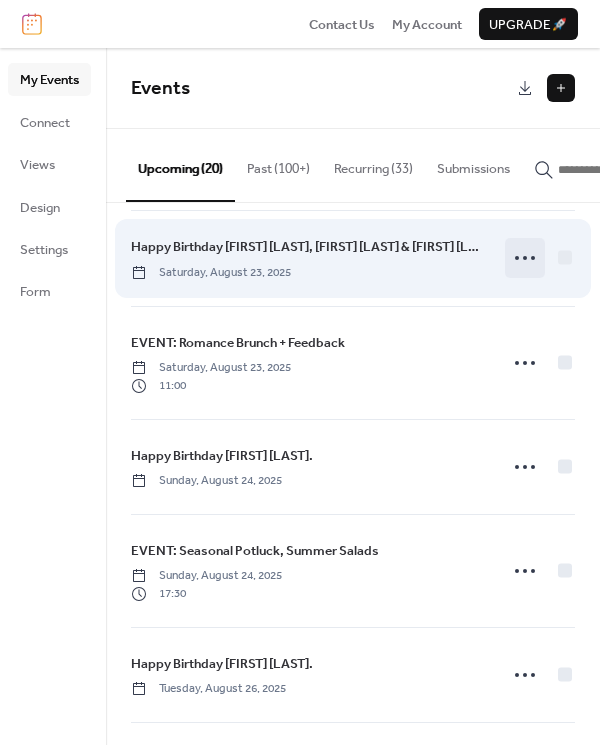 click 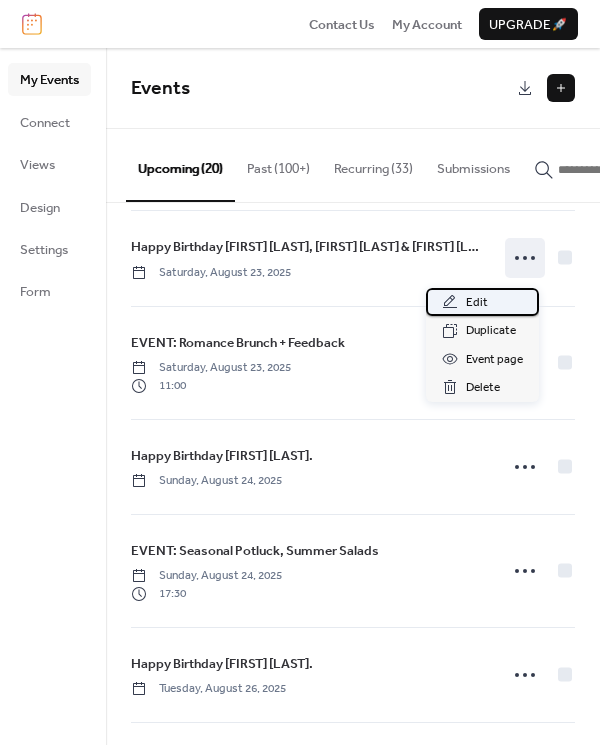 click on "Edit" at bounding box center (477, 303) 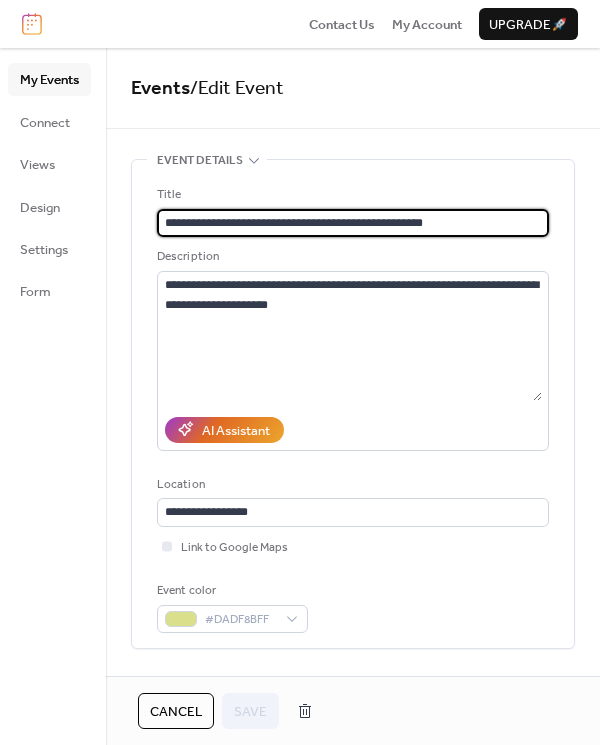 click on "**********" at bounding box center [353, 223] 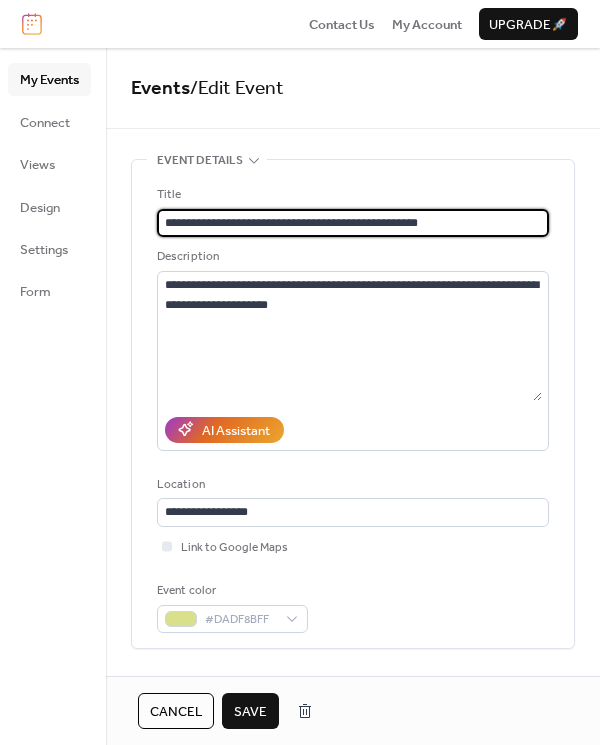 type on "**********" 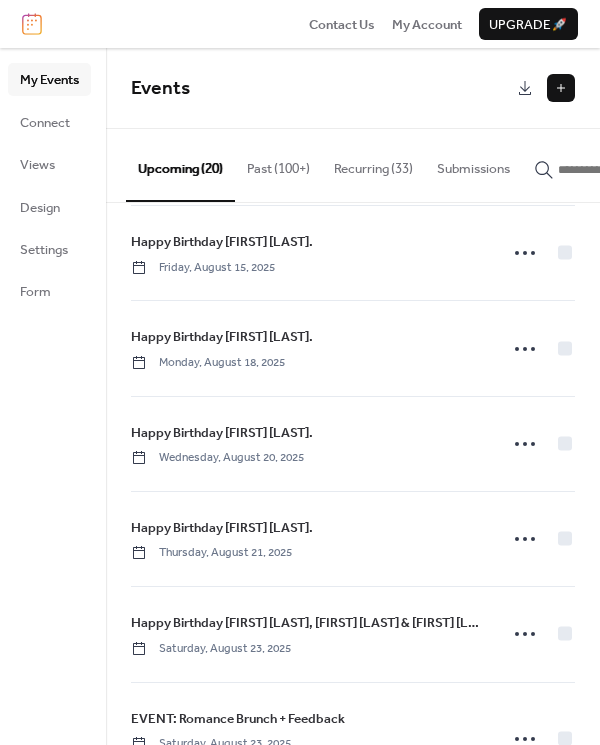 scroll, scrollTop: 870, scrollLeft: 0, axis: vertical 